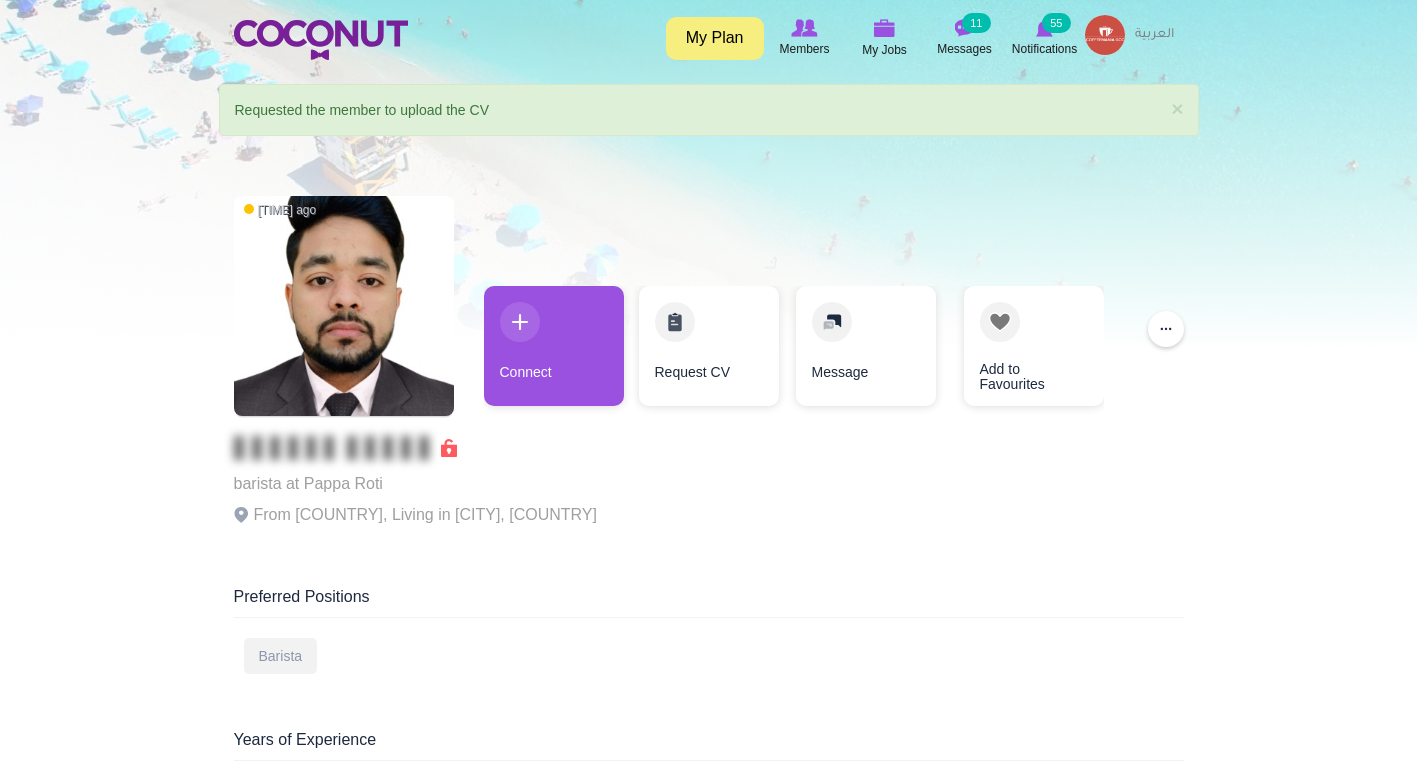 scroll, scrollTop: 0, scrollLeft: 0, axis: both 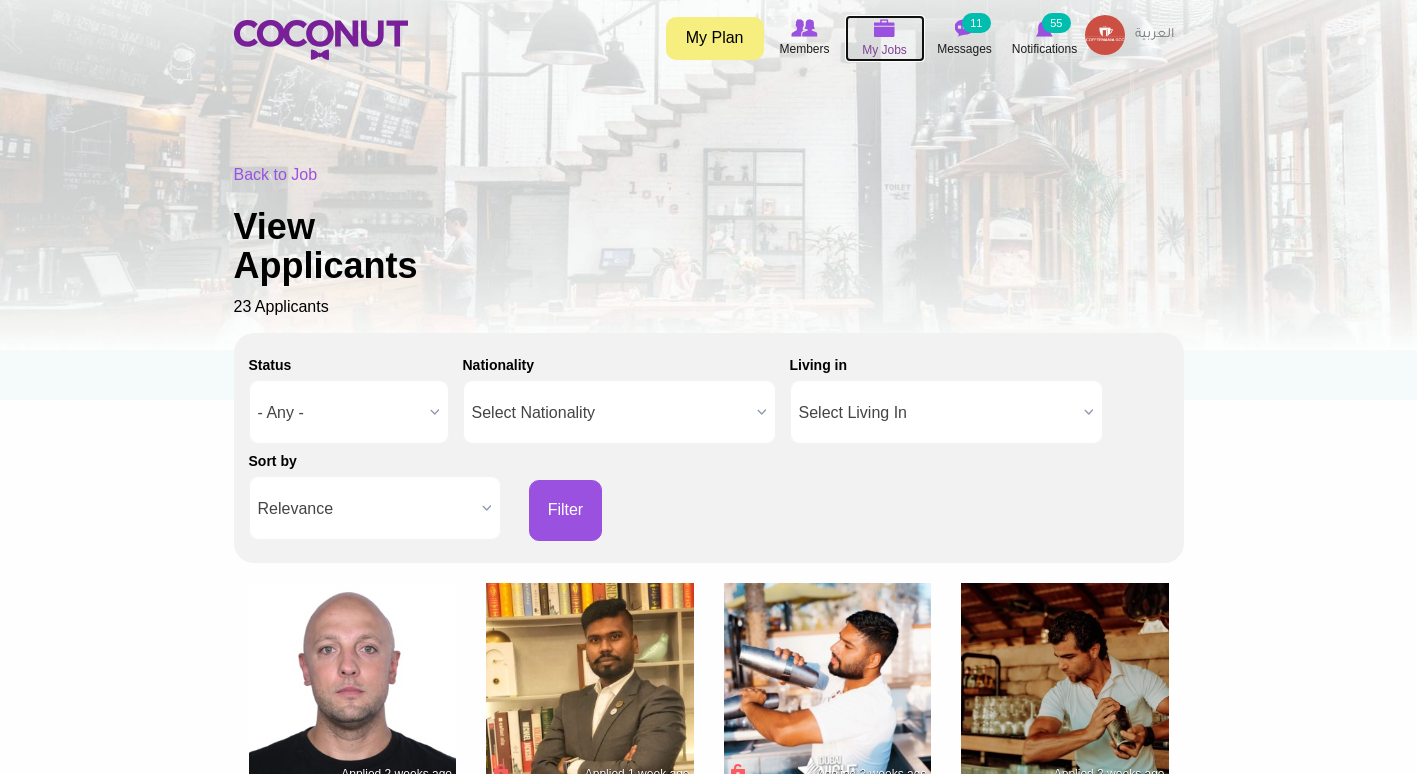 click on "My Jobs" at bounding box center [884, 50] 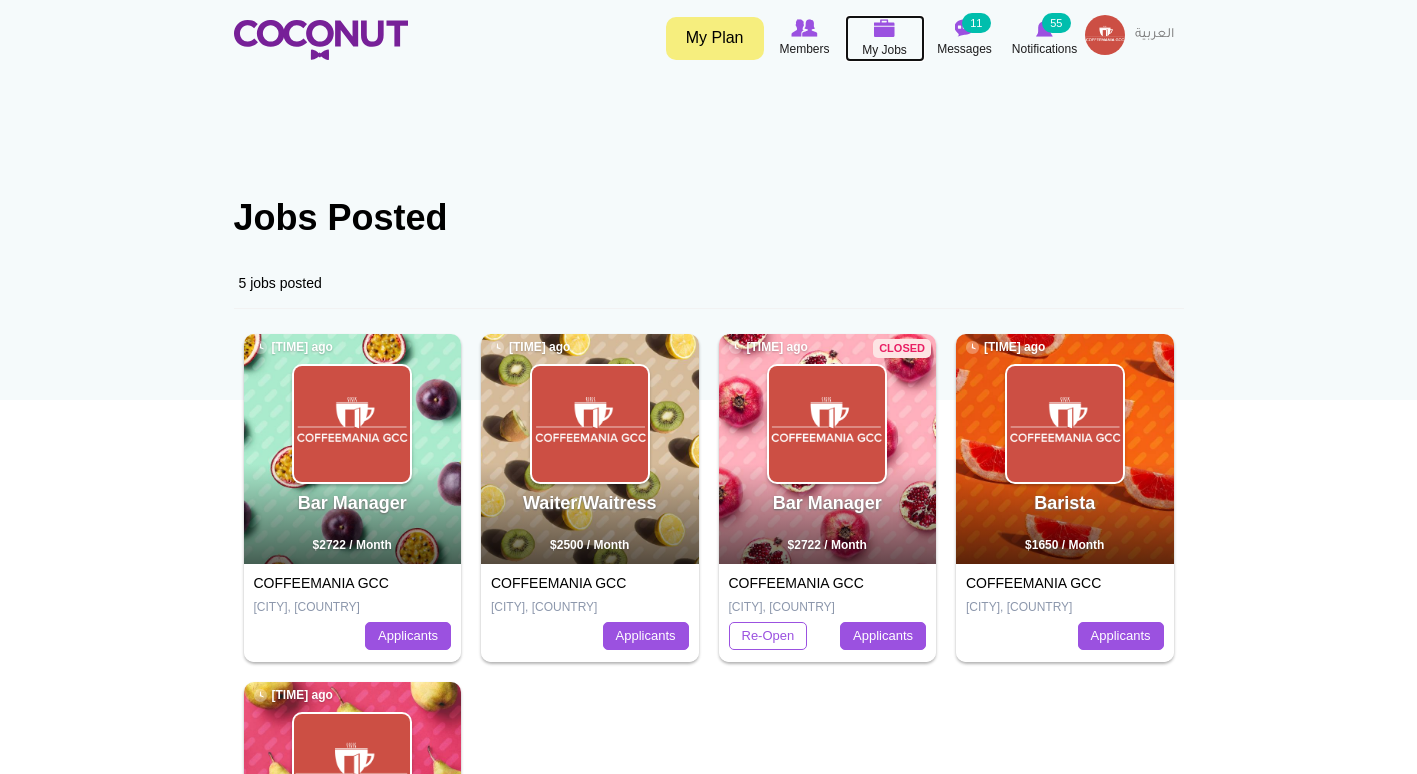 scroll, scrollTop: 0, scrollLeft: 0, axis: both 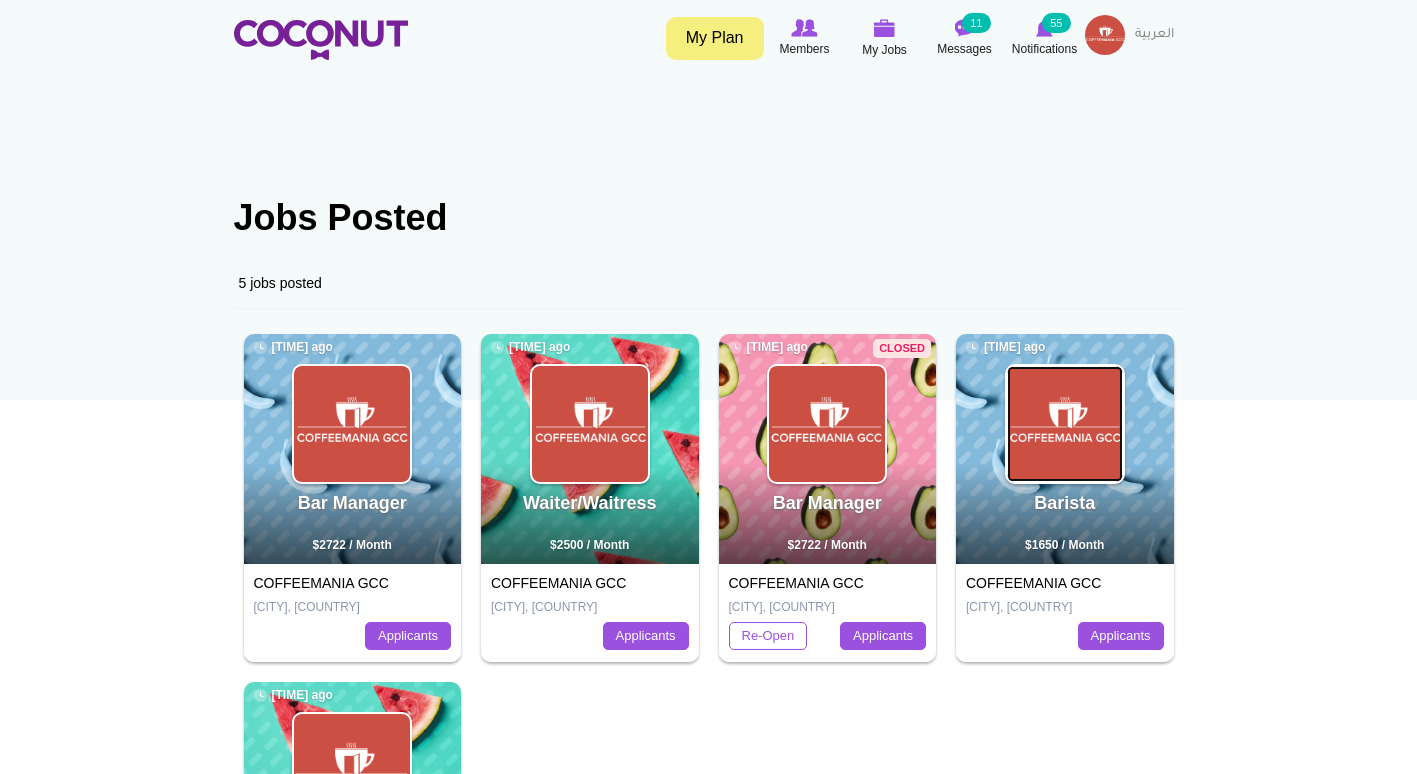 click at bounding box center (1065, 424) 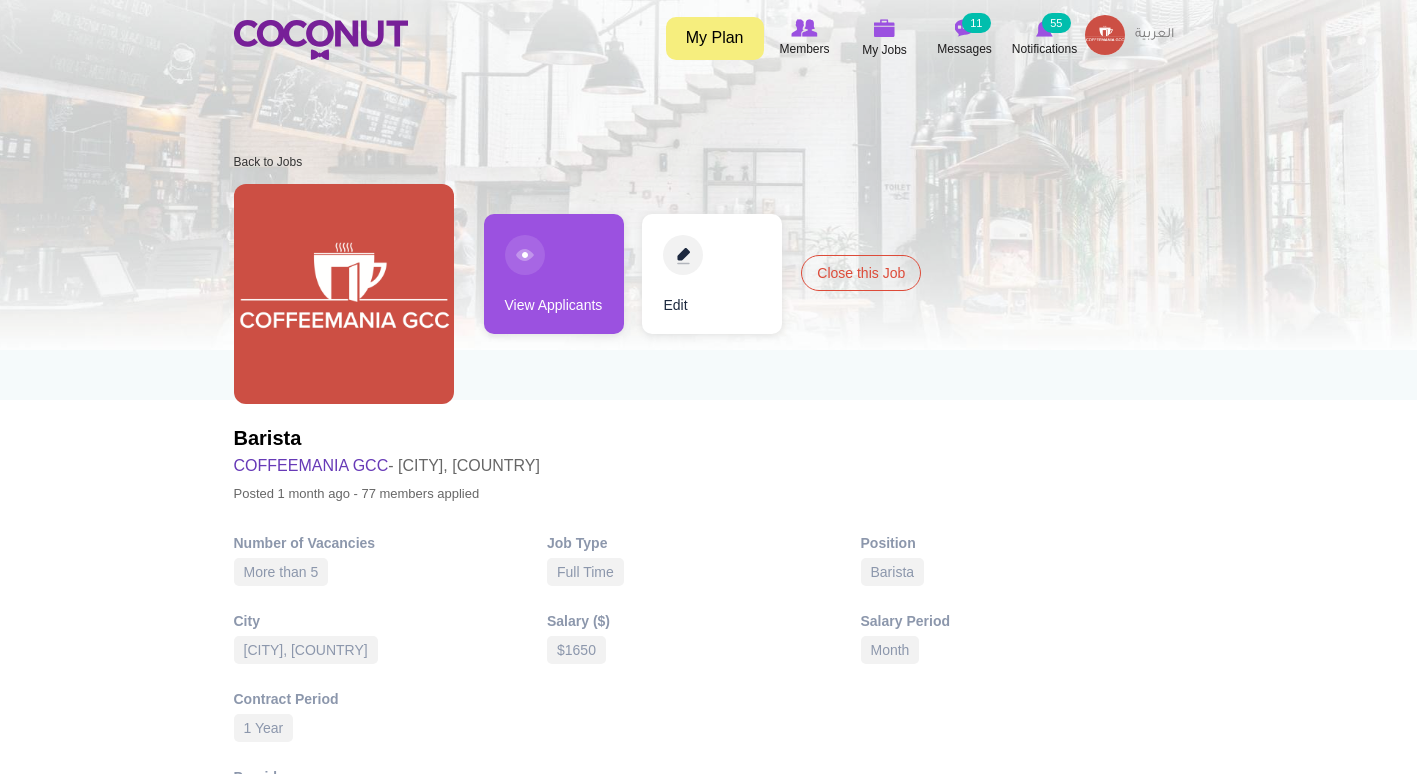 scroll, scrollTop: 0, scrollLeft: 0, axis: both 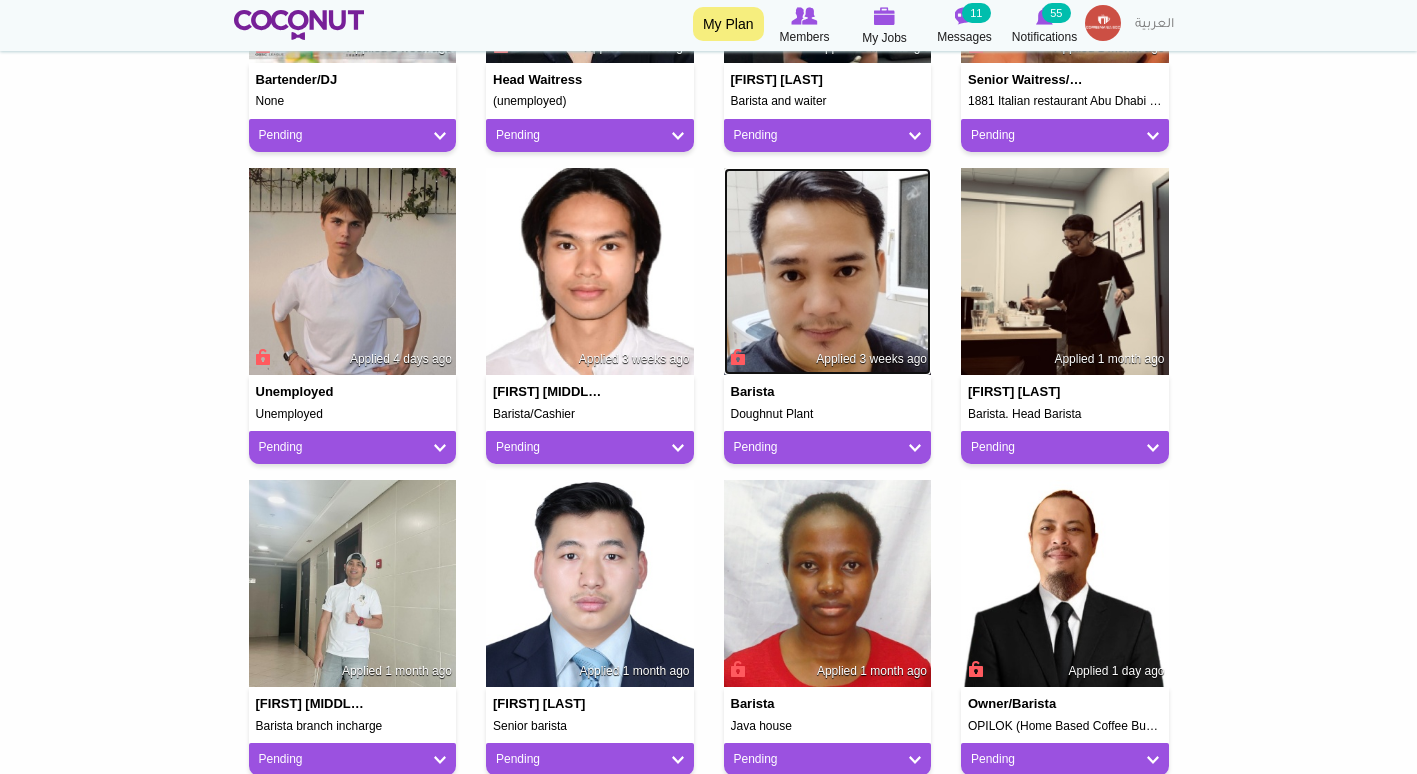click at bounding box center [828, 272] 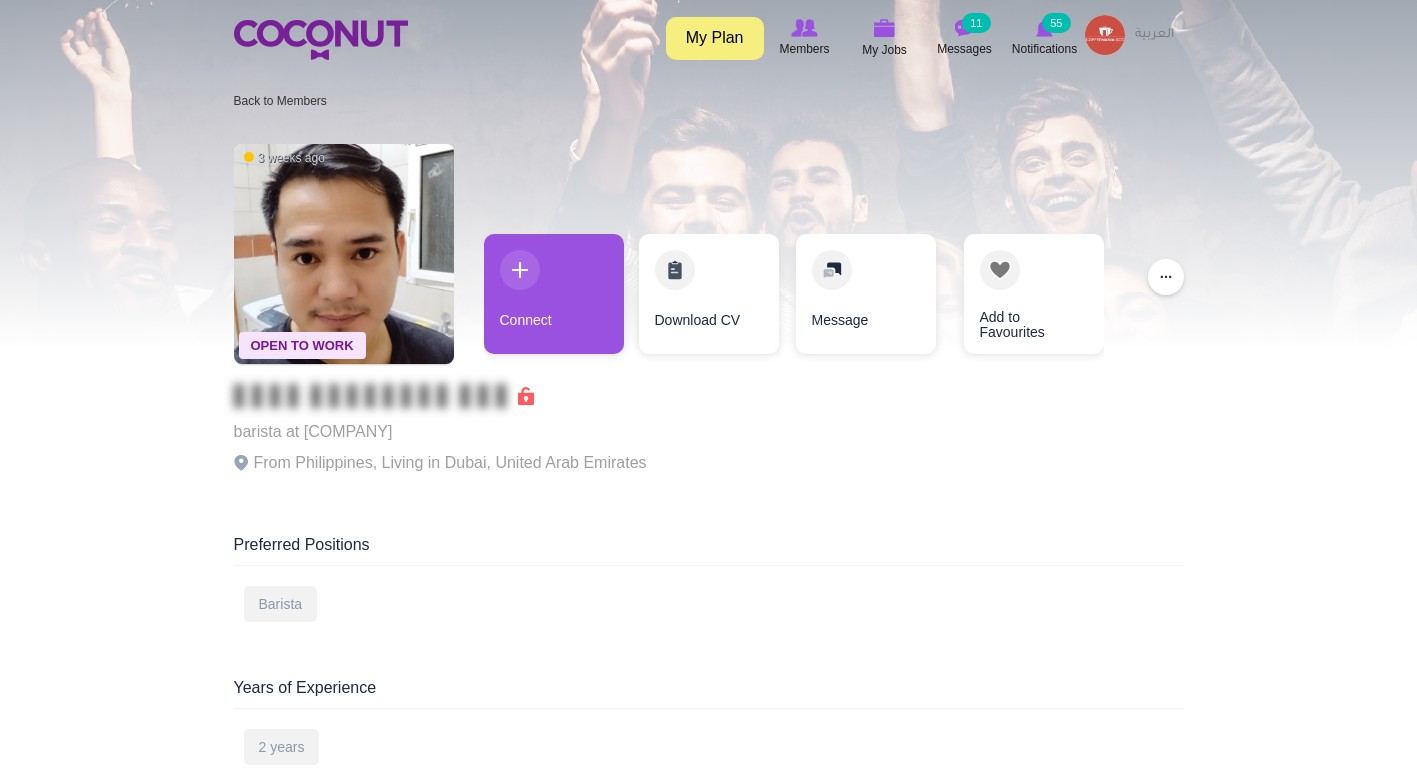 scroll, scrollTop: 0, scrollLeft: 0, axis: both 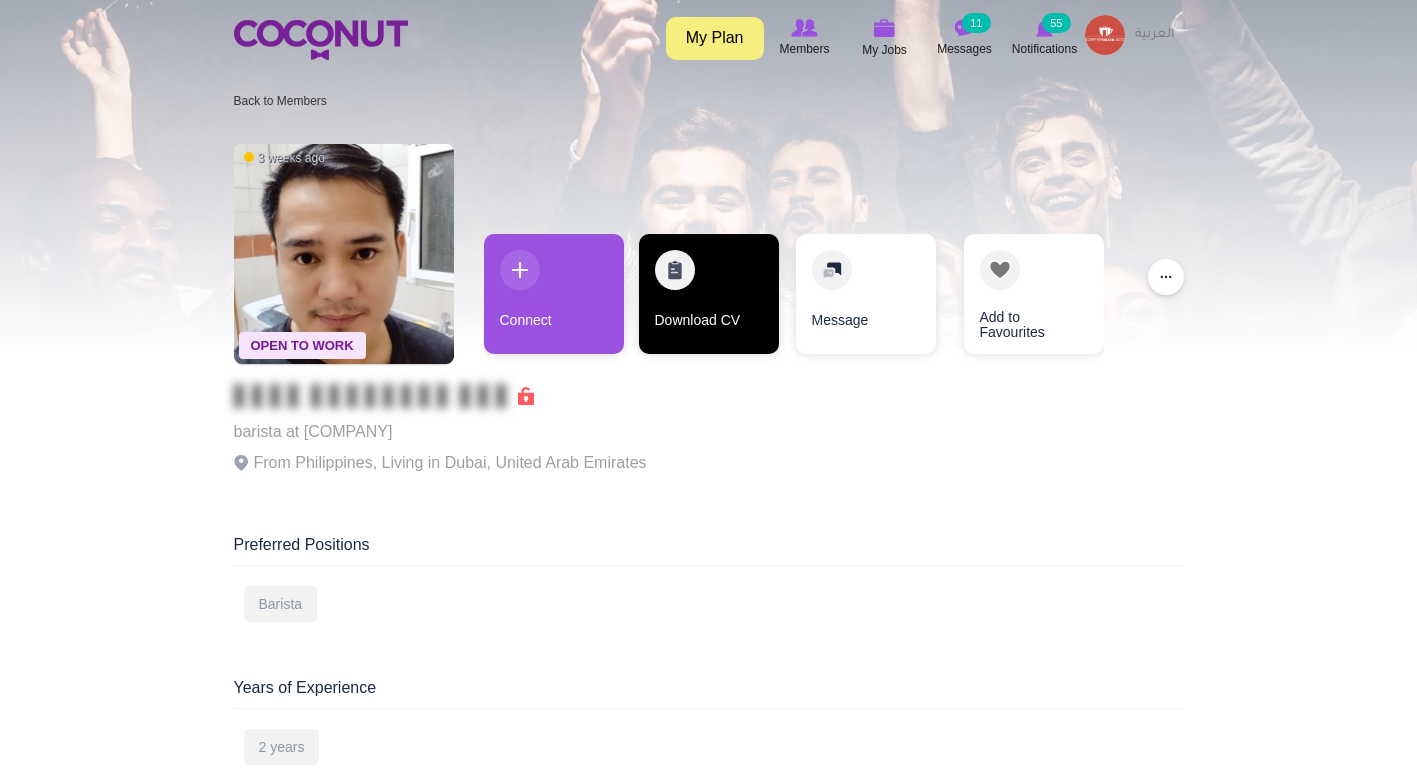 click on "Download CV" at bounding box center (709, 294) 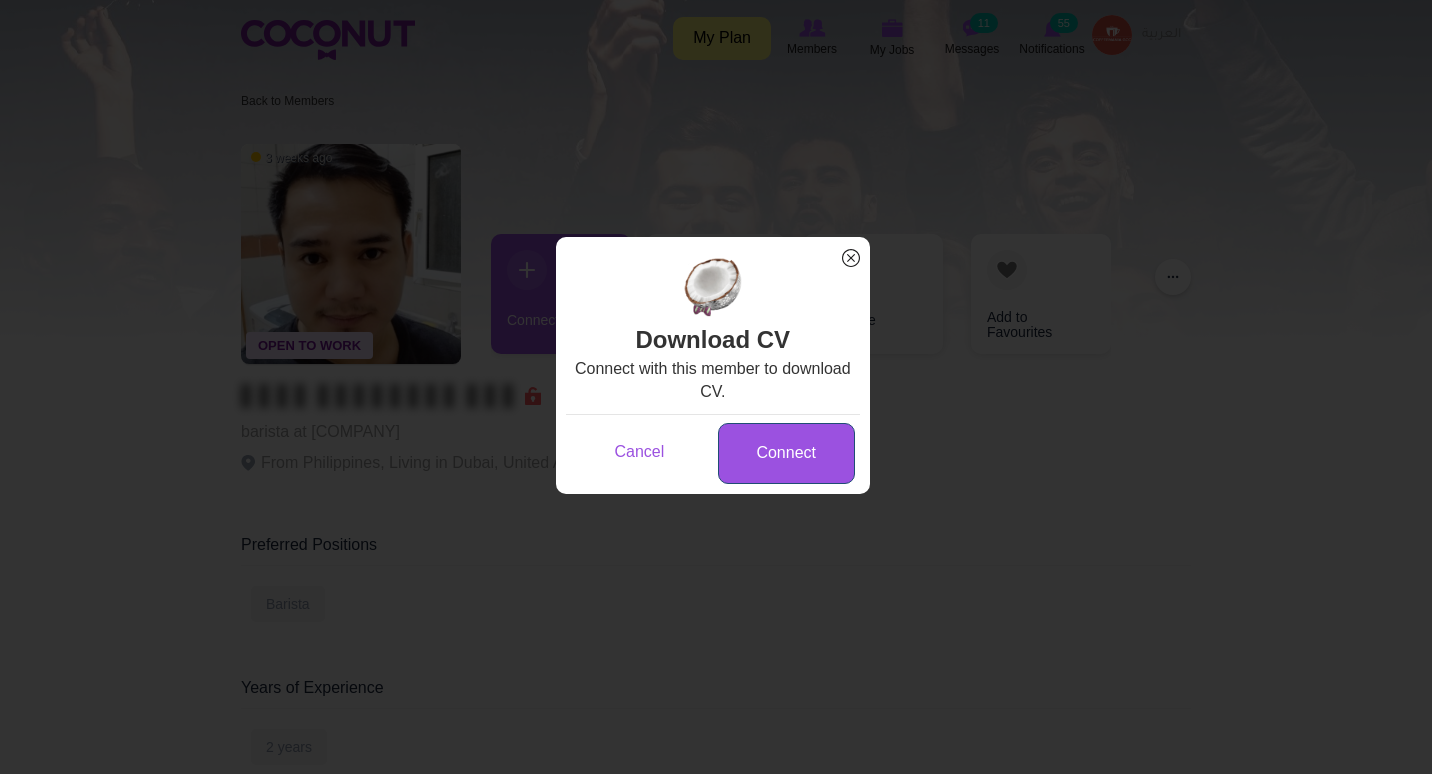 click on "Connect" at bounding box center [786, 453] 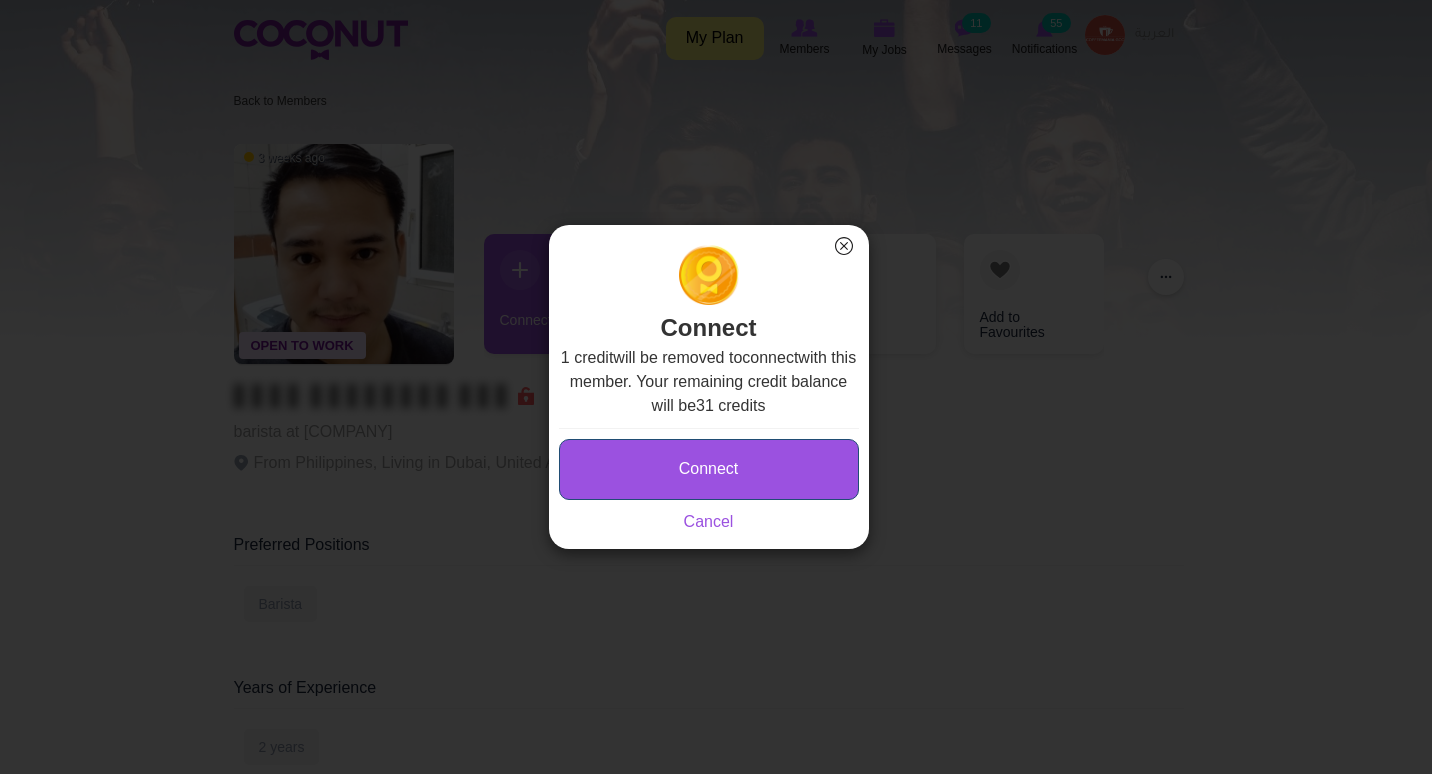 click on "Connect" at bounding box center (709, 469) 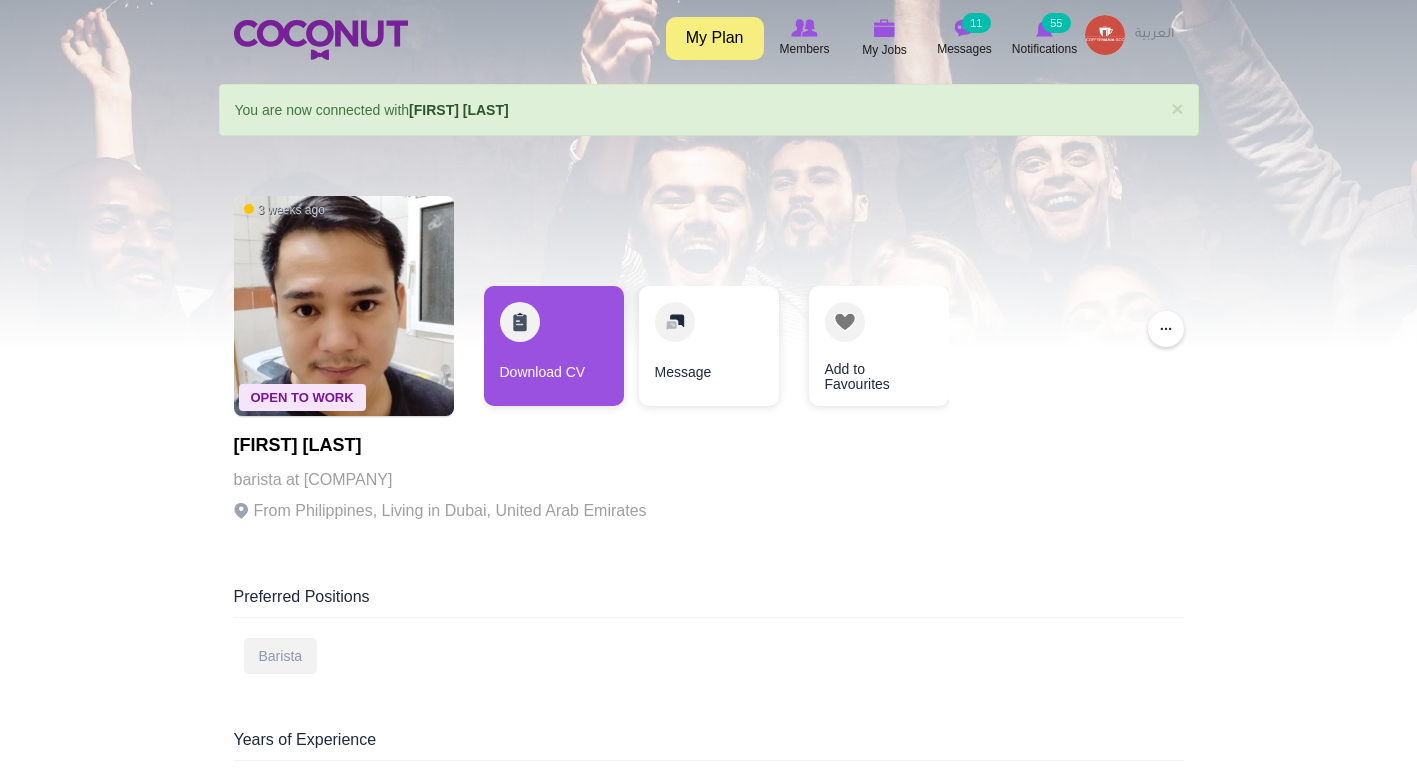 scroll, scrollTop: 0, scrollLeft: 0, axis: both 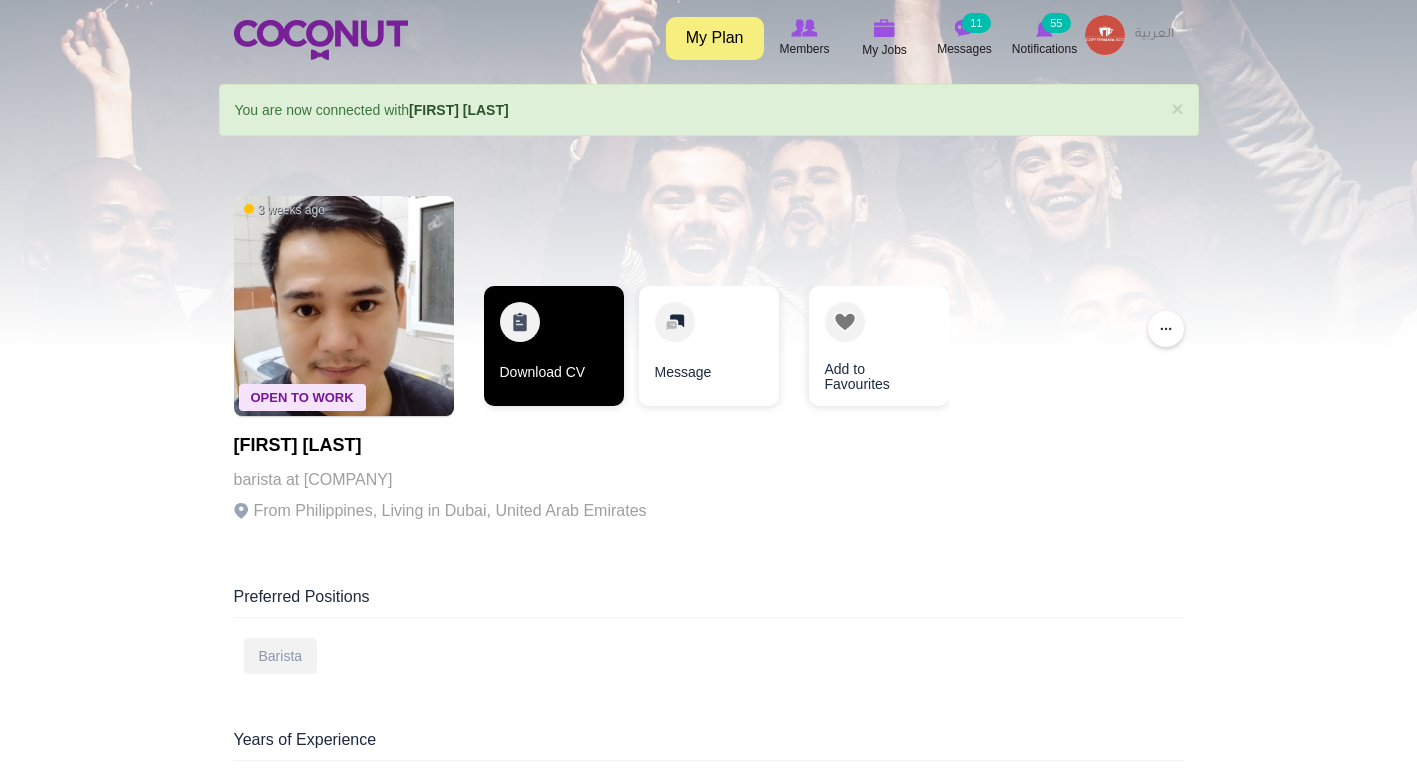 click on "Download CV" at bounding box center [554, 346] 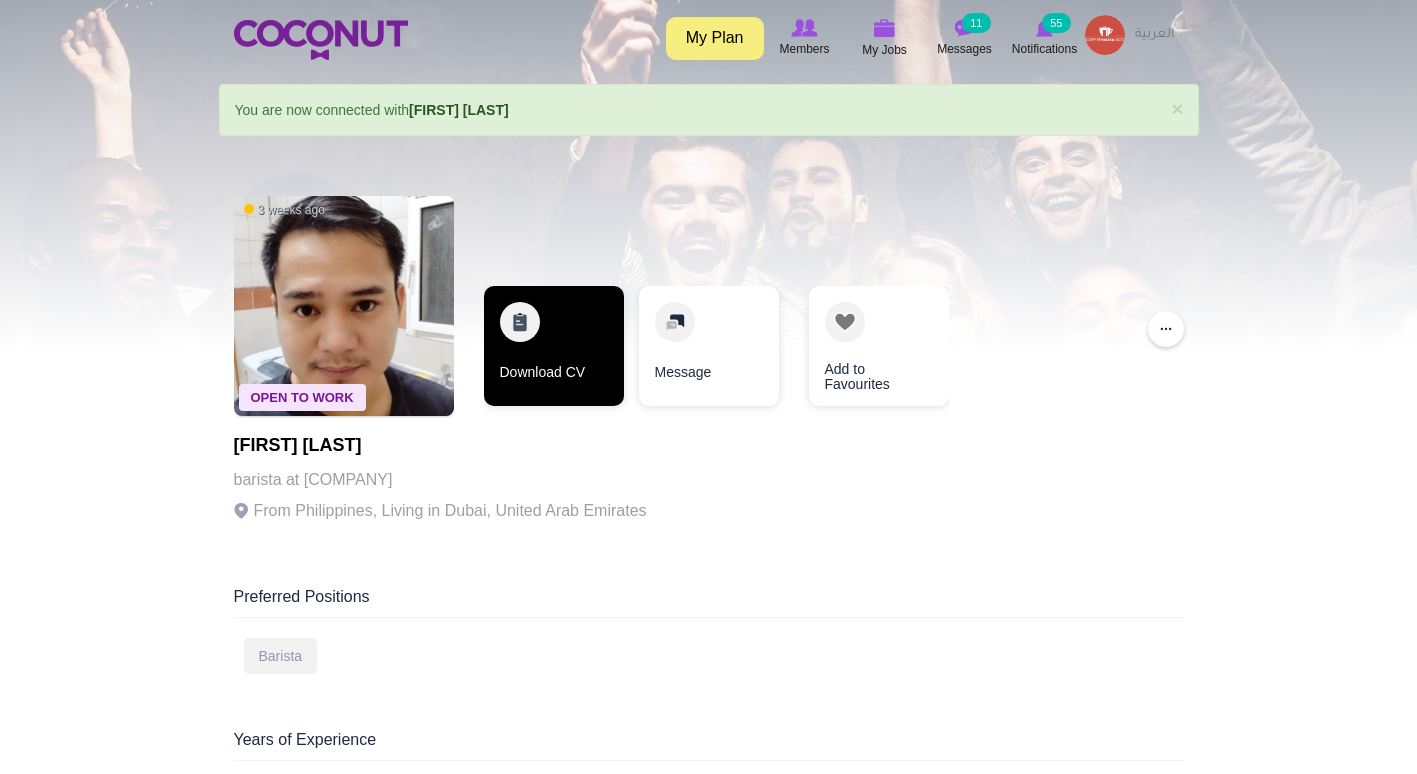 click on "Download CV" at bounding box center [554, 346] 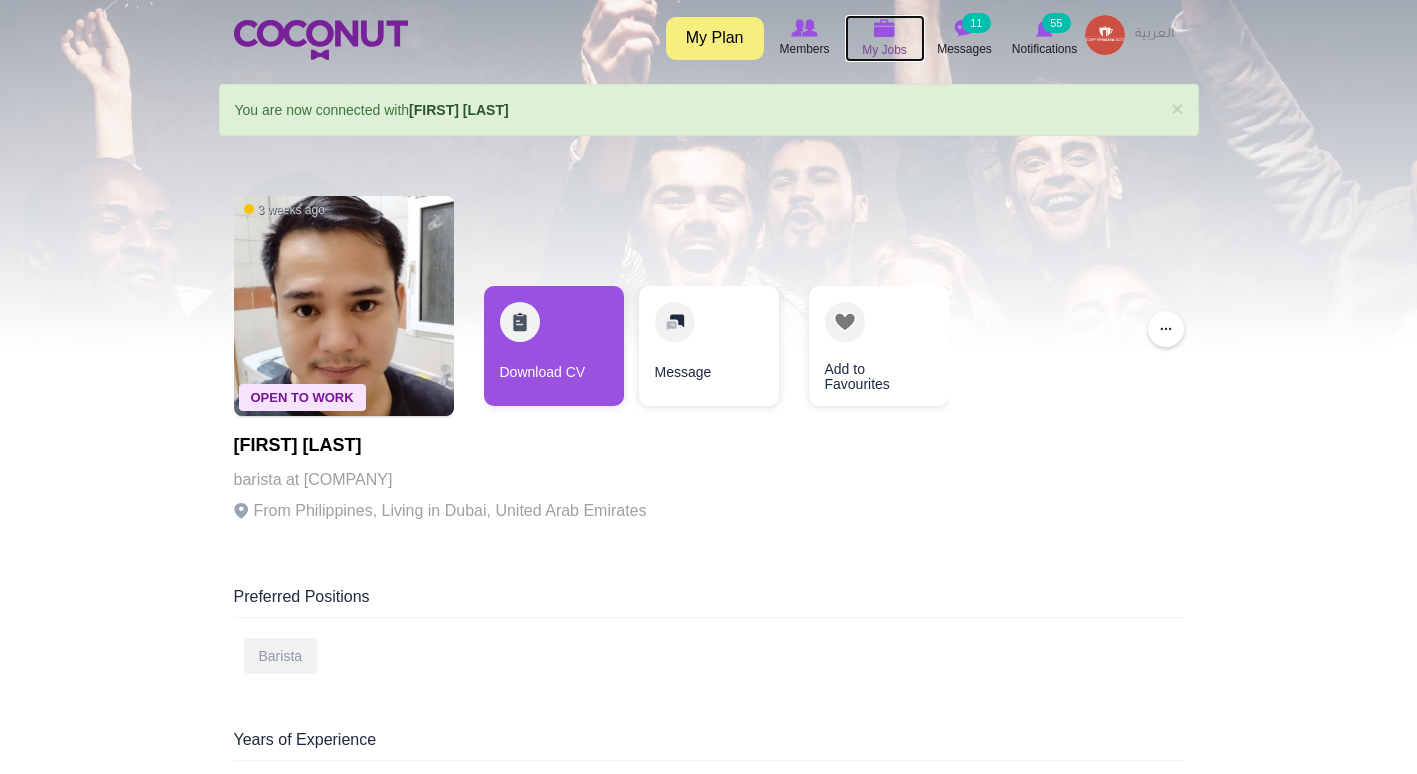 click at bounding box center (885, 28) 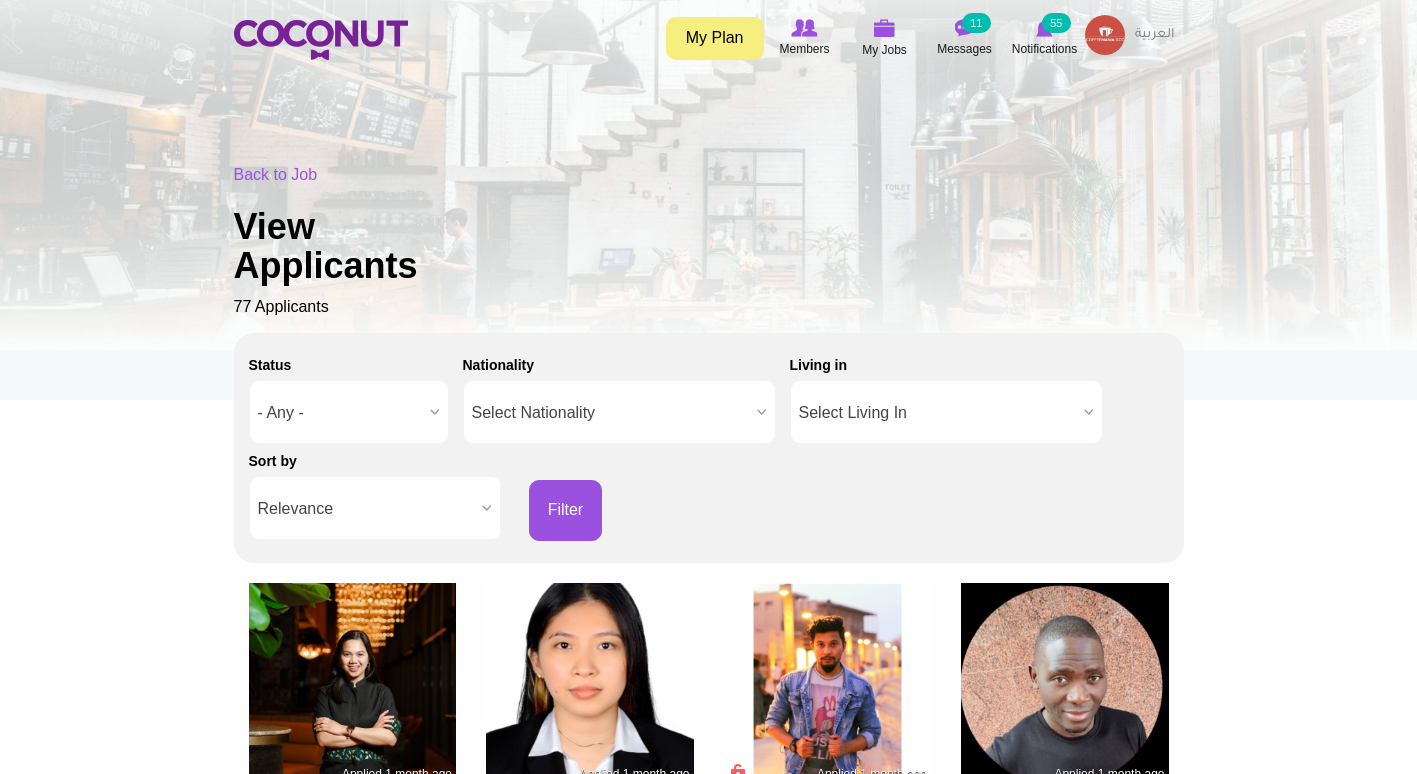scroll, scrollTop: 0, scrollLeft: 0, axis: both 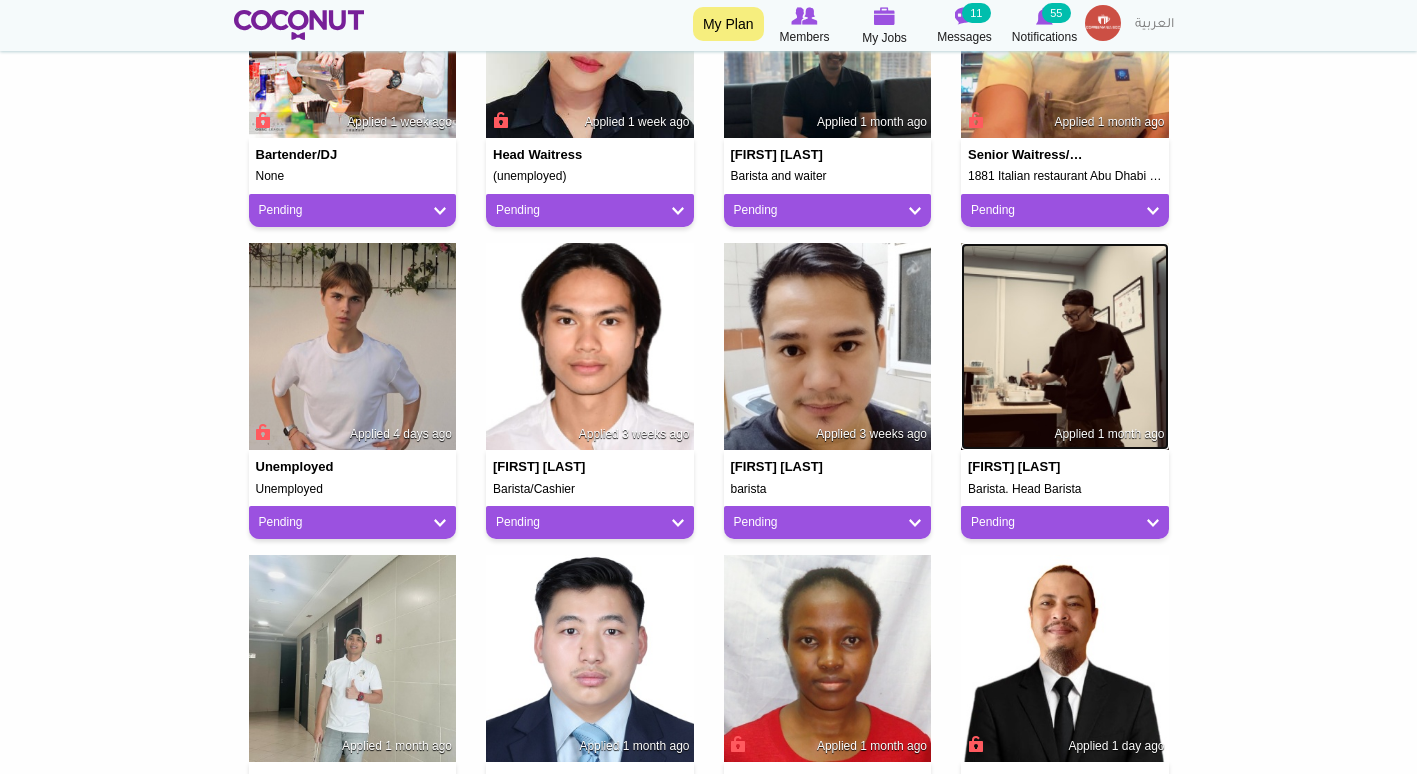 click at bounding box center [1065, 347] 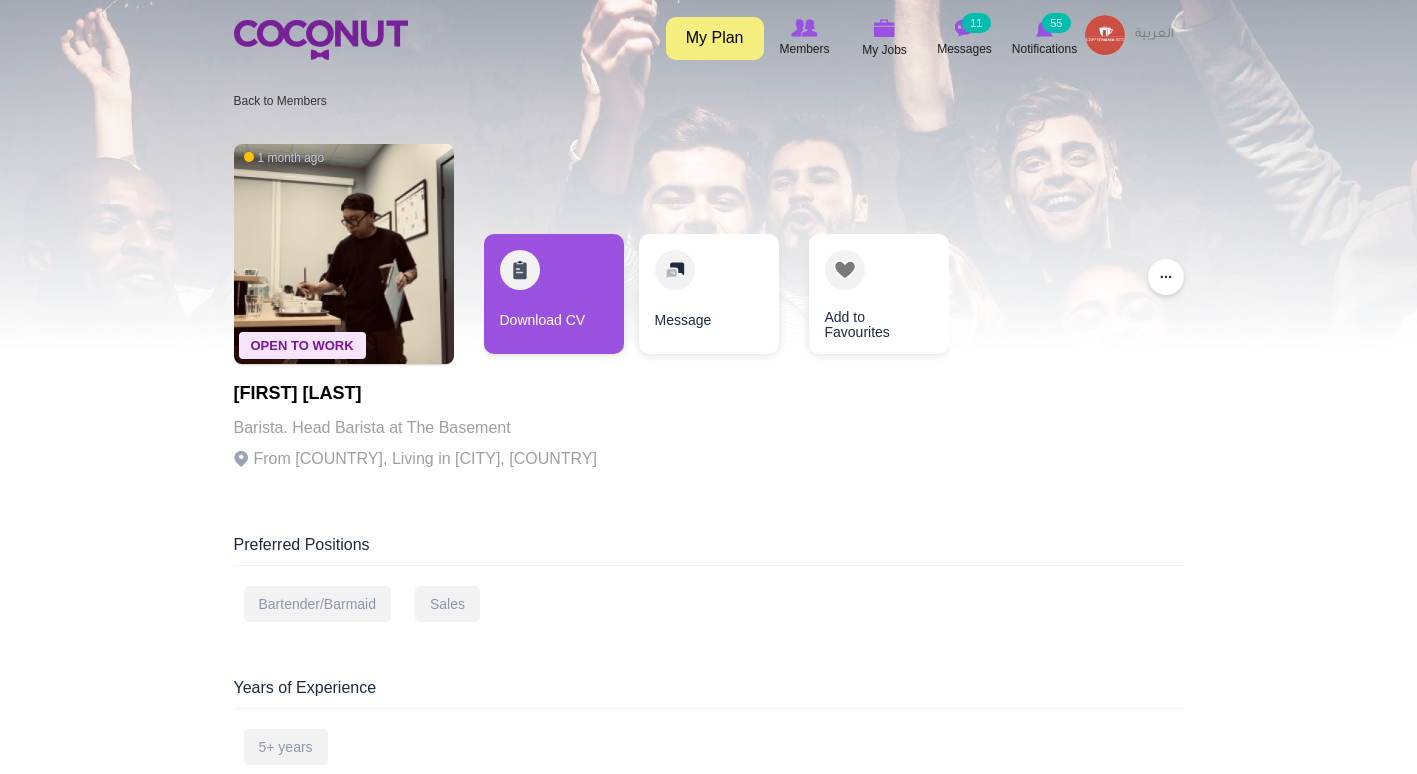 scroll, scrollTop: 0, scrollLeft: 0, axis: both 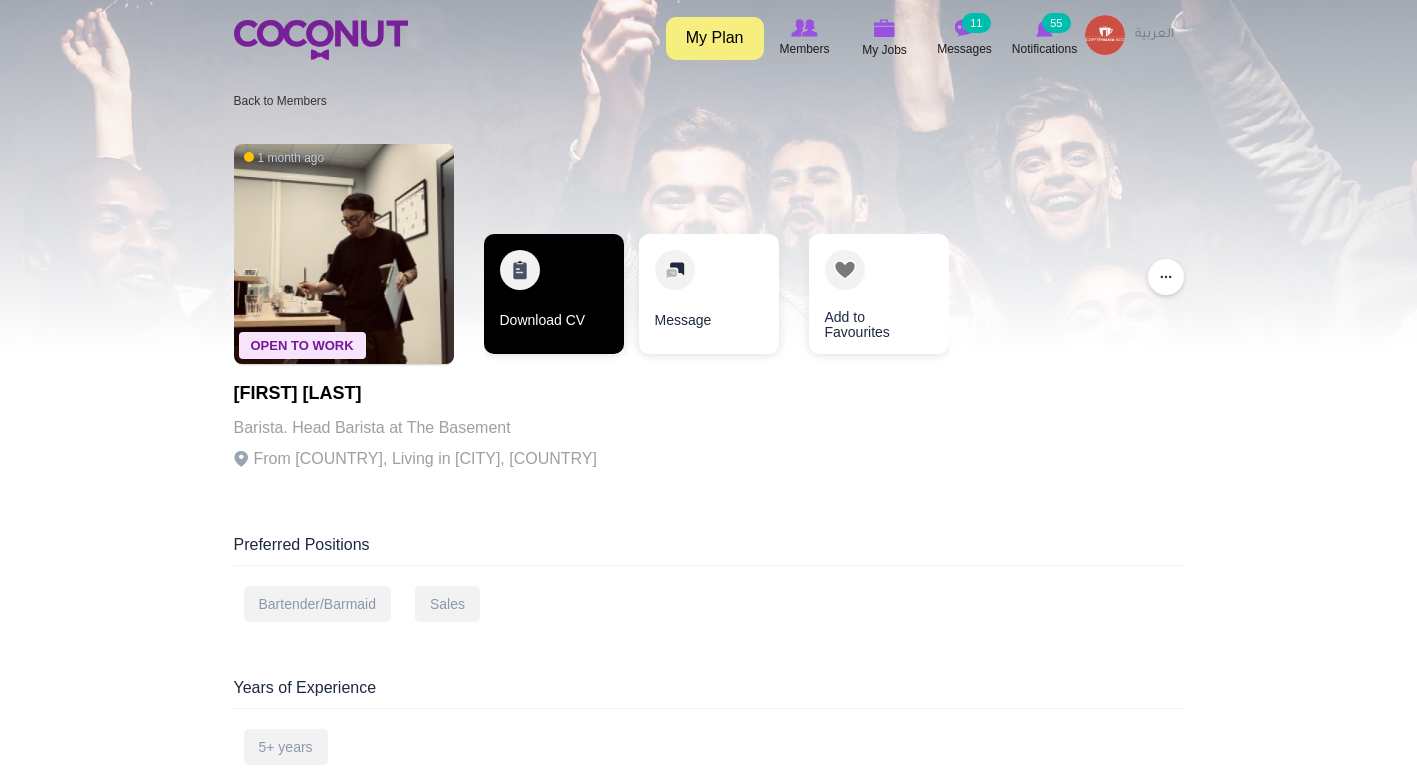 click on "Download CV" at bounding box center (554, 294) 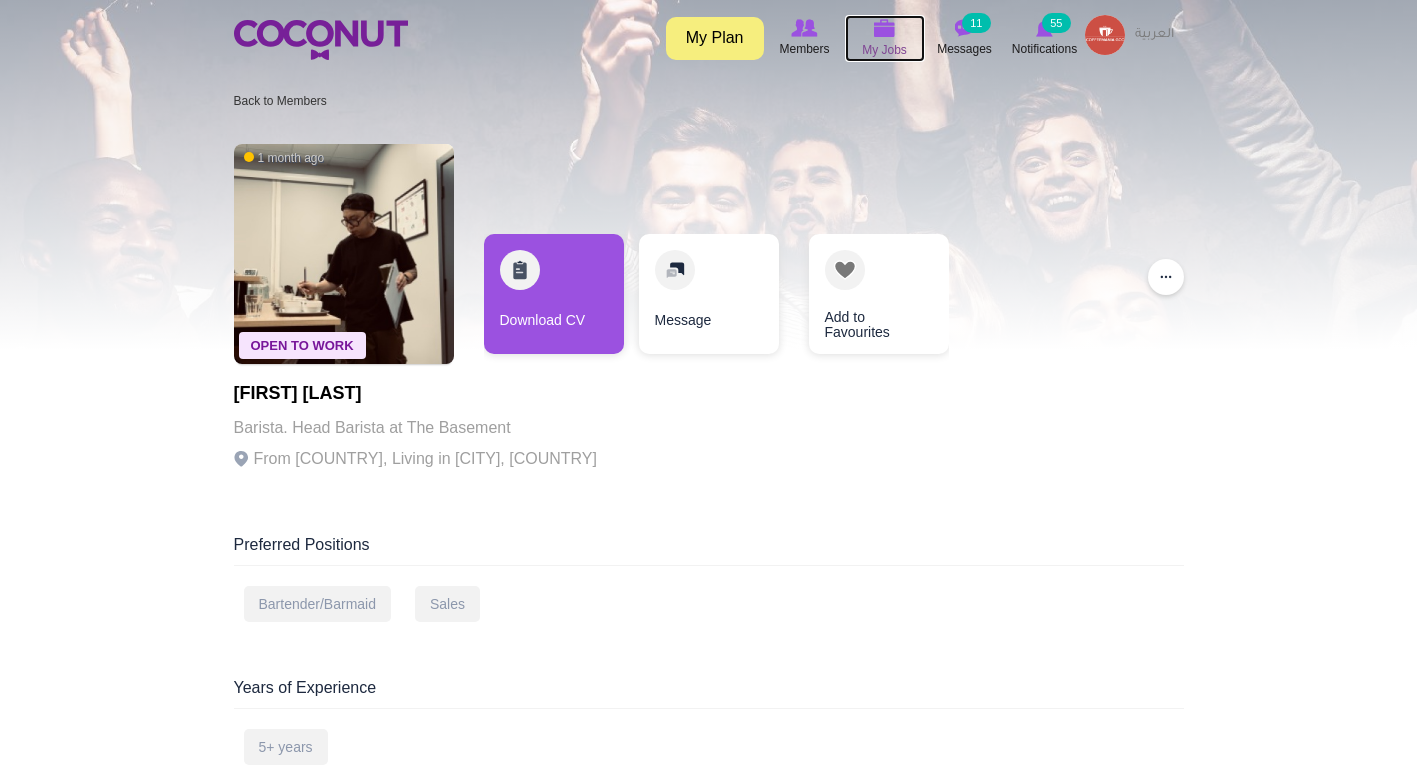 click on "My Jobs" at bounding box center (884, 50) 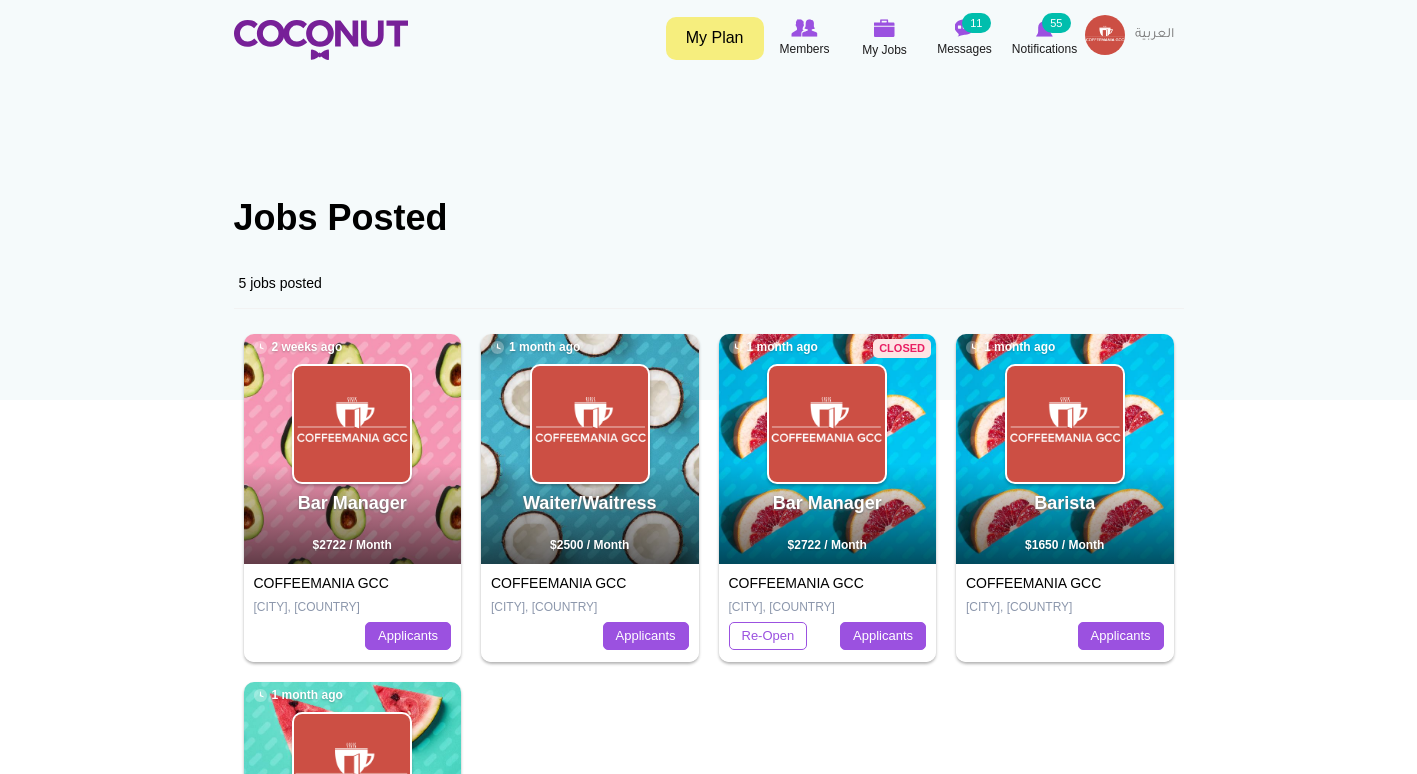 scroll, scrollTop: 0, scrollLeft: 0, axis: both 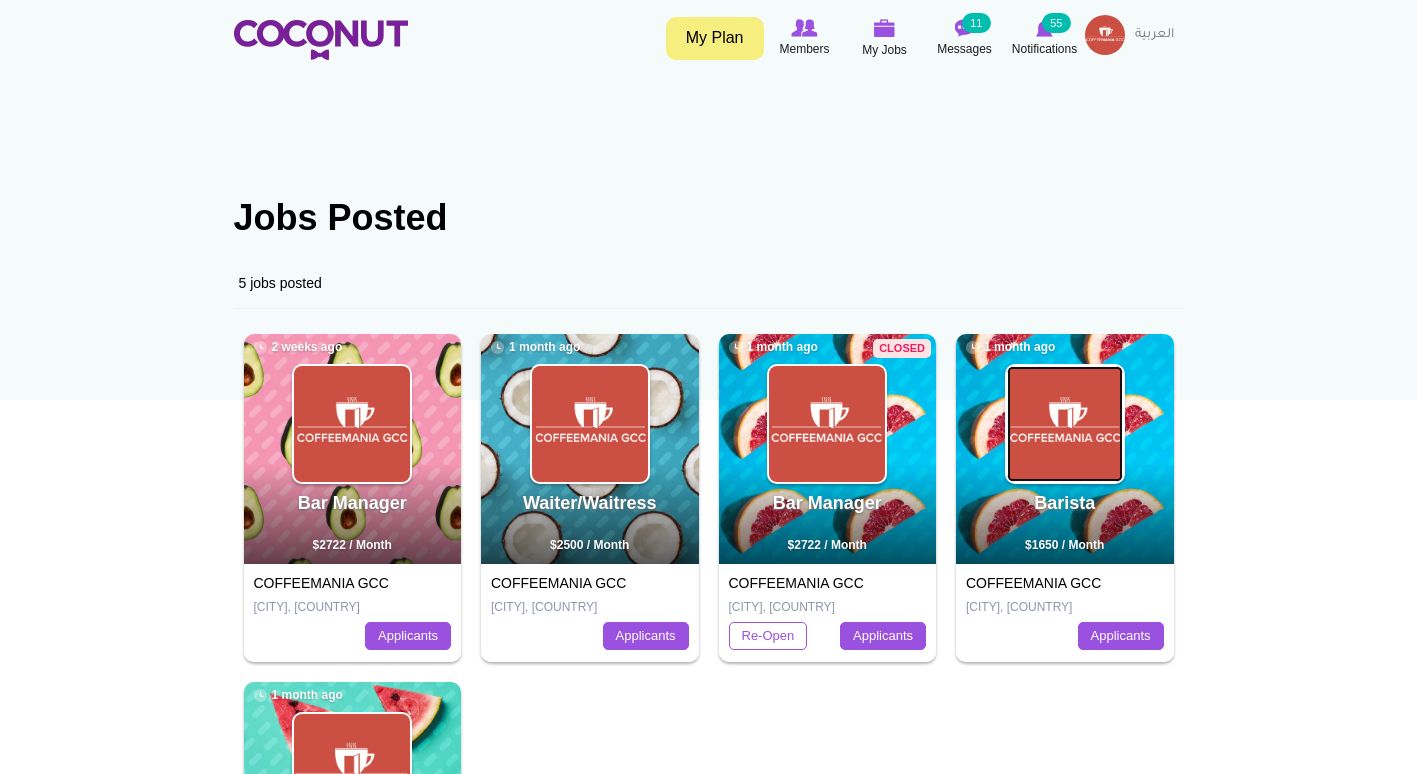 click at bounding box center (1065, 424) 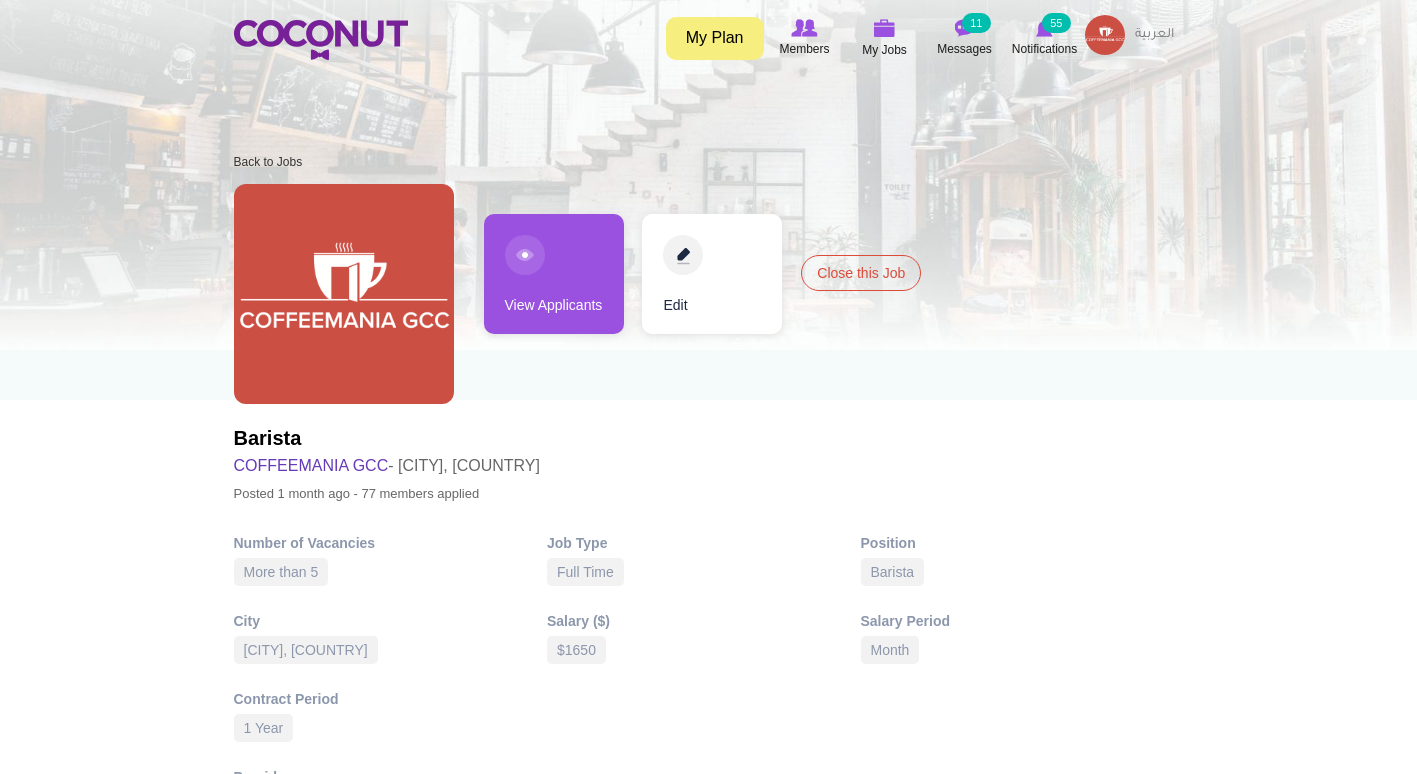 scroll, scrollTop: 0, scrollLeft: 0, axis: both 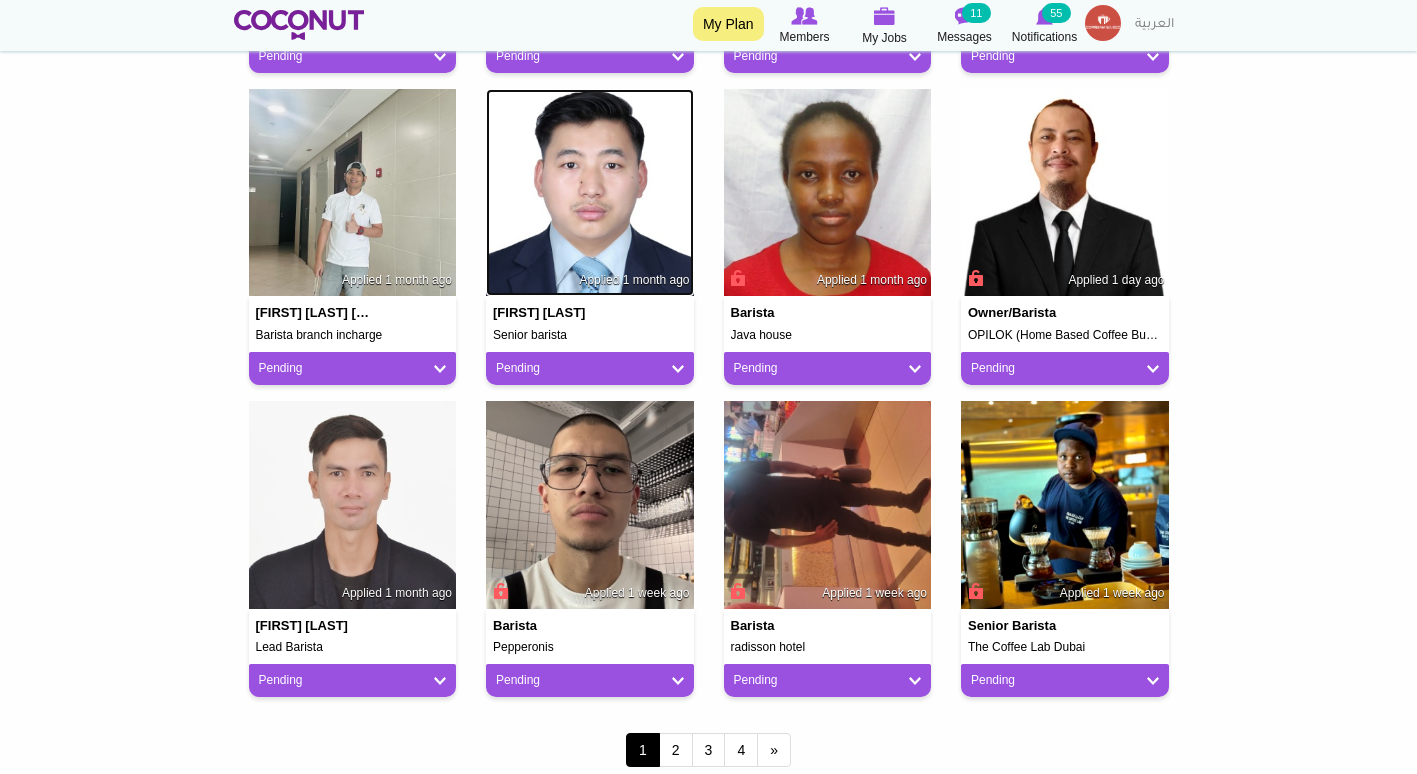 click at bounding box center [590, 193] 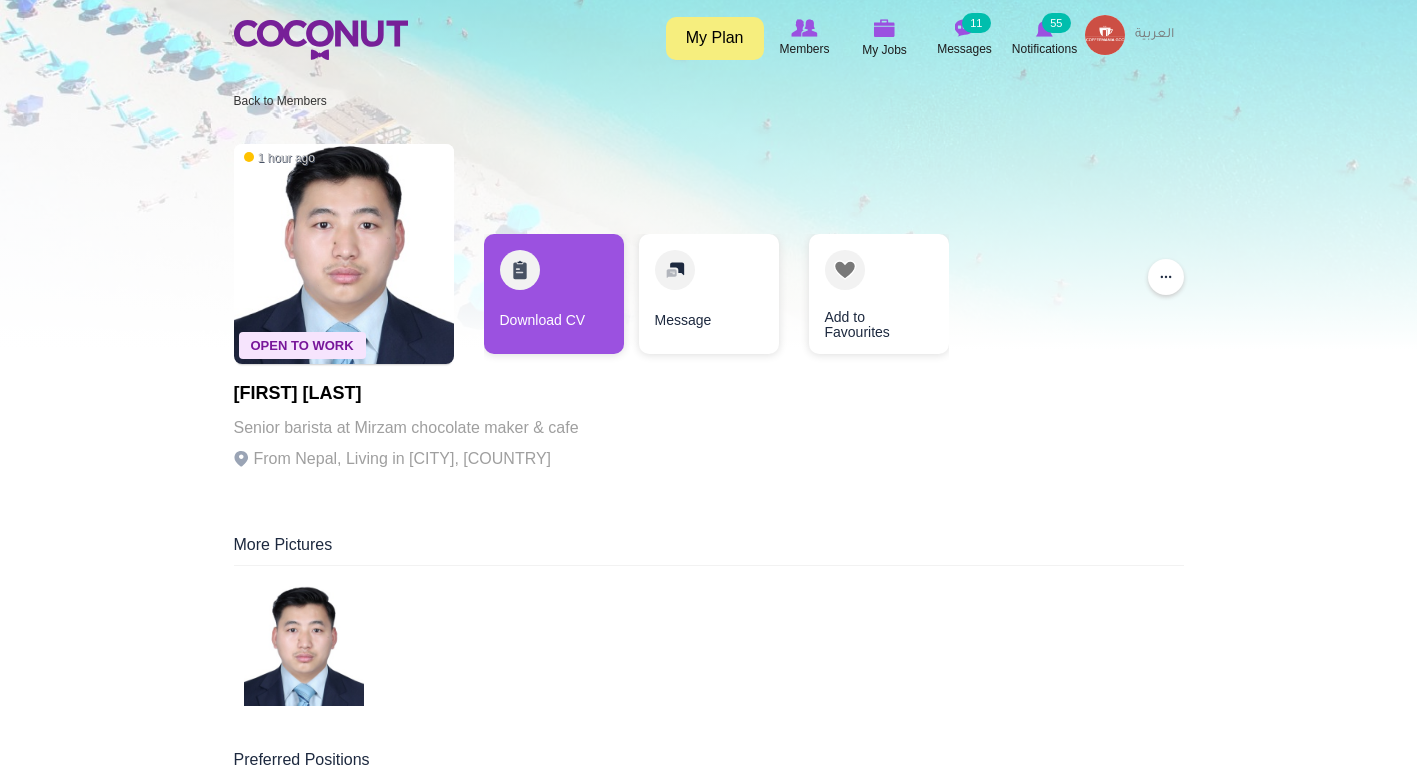 scroll, scrollTop: 0, scrollLeft: 0, axis: both 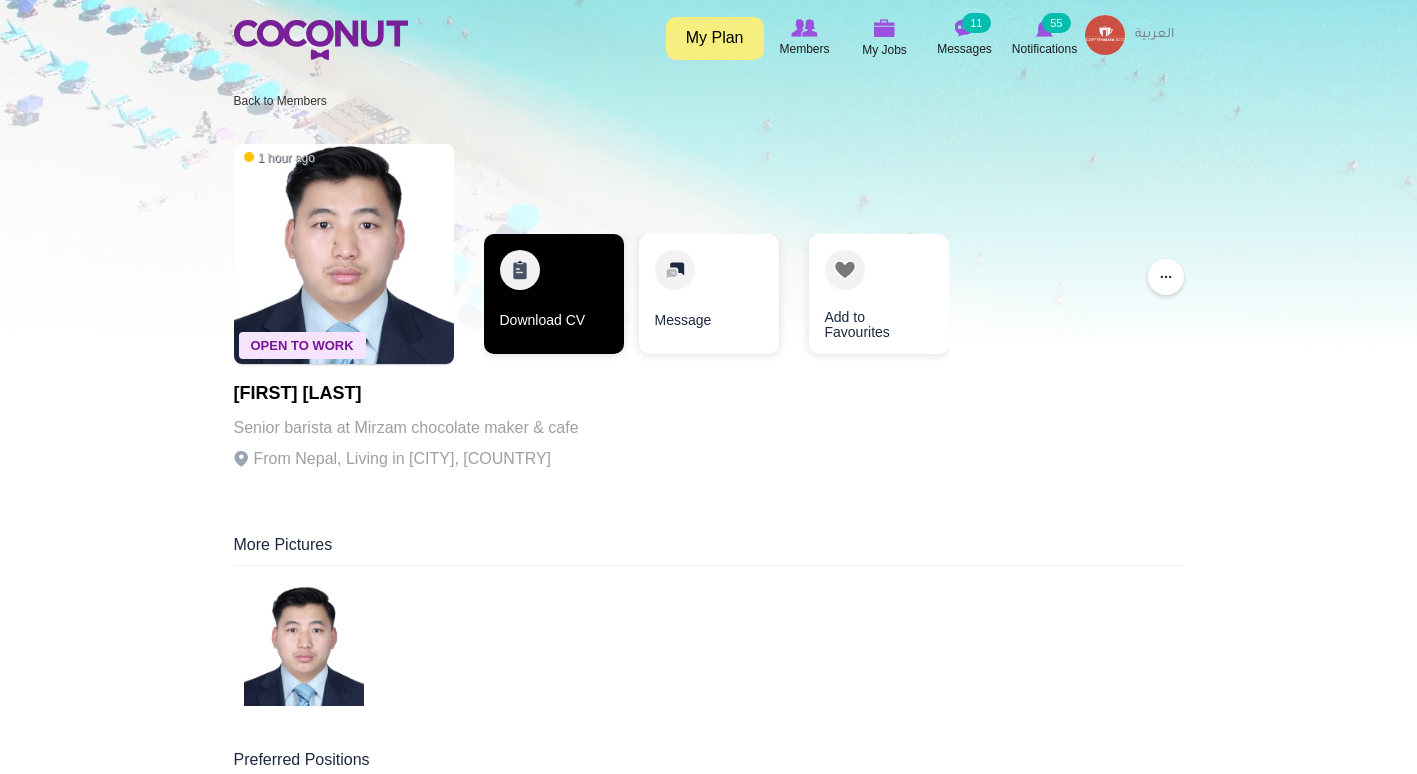 click on "Download CV" at bounding box center [554, 294] 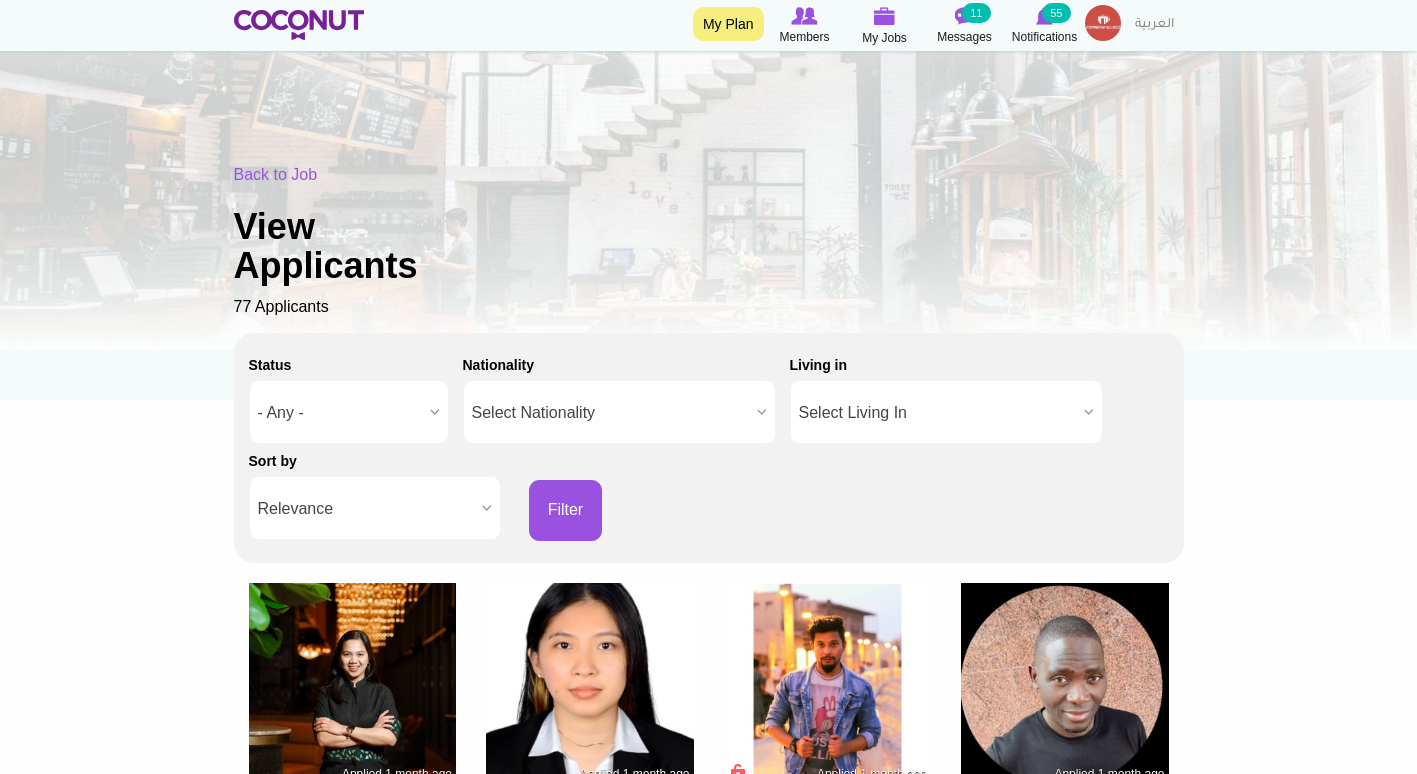 scroll, scrollTop: 970, scrollLeft: 0, axis: vertical 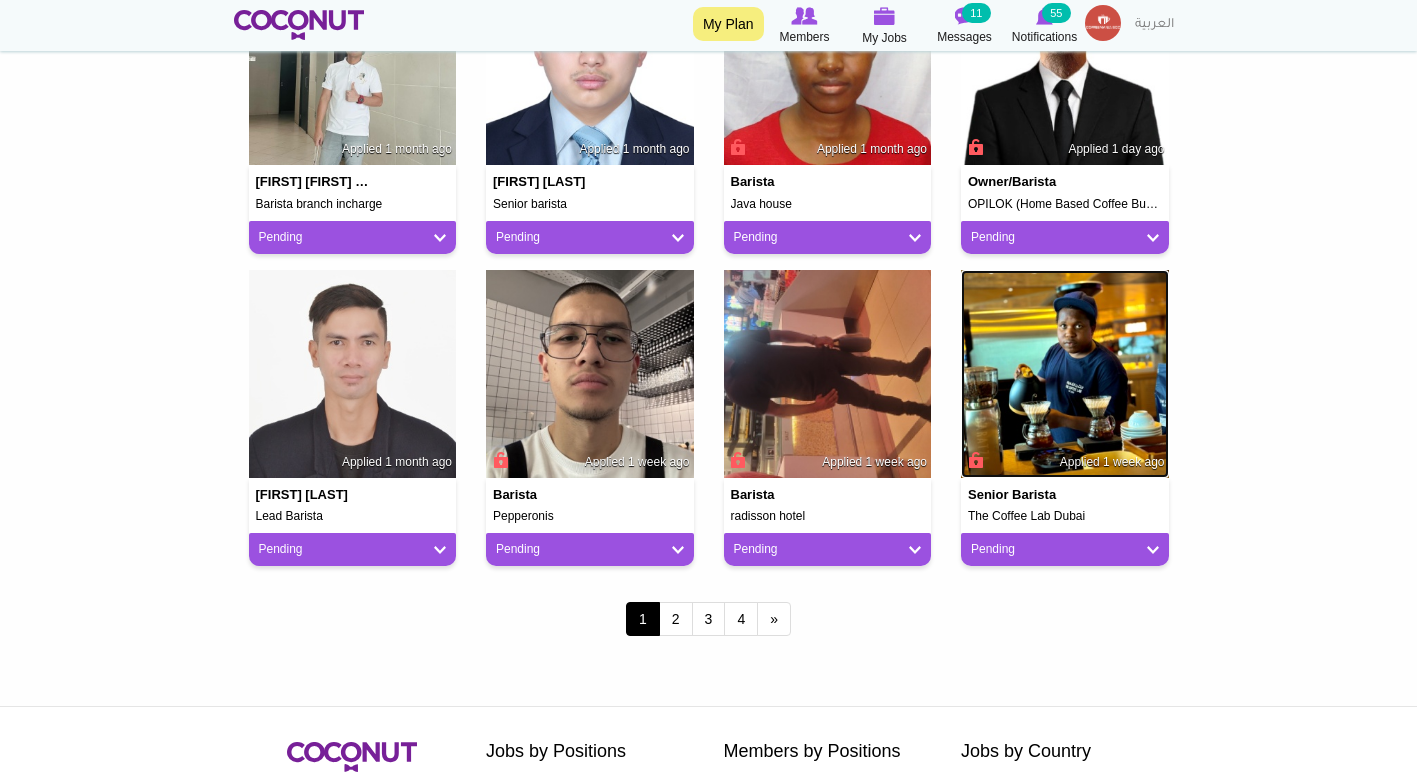 click at bounding box center (1065, 374) 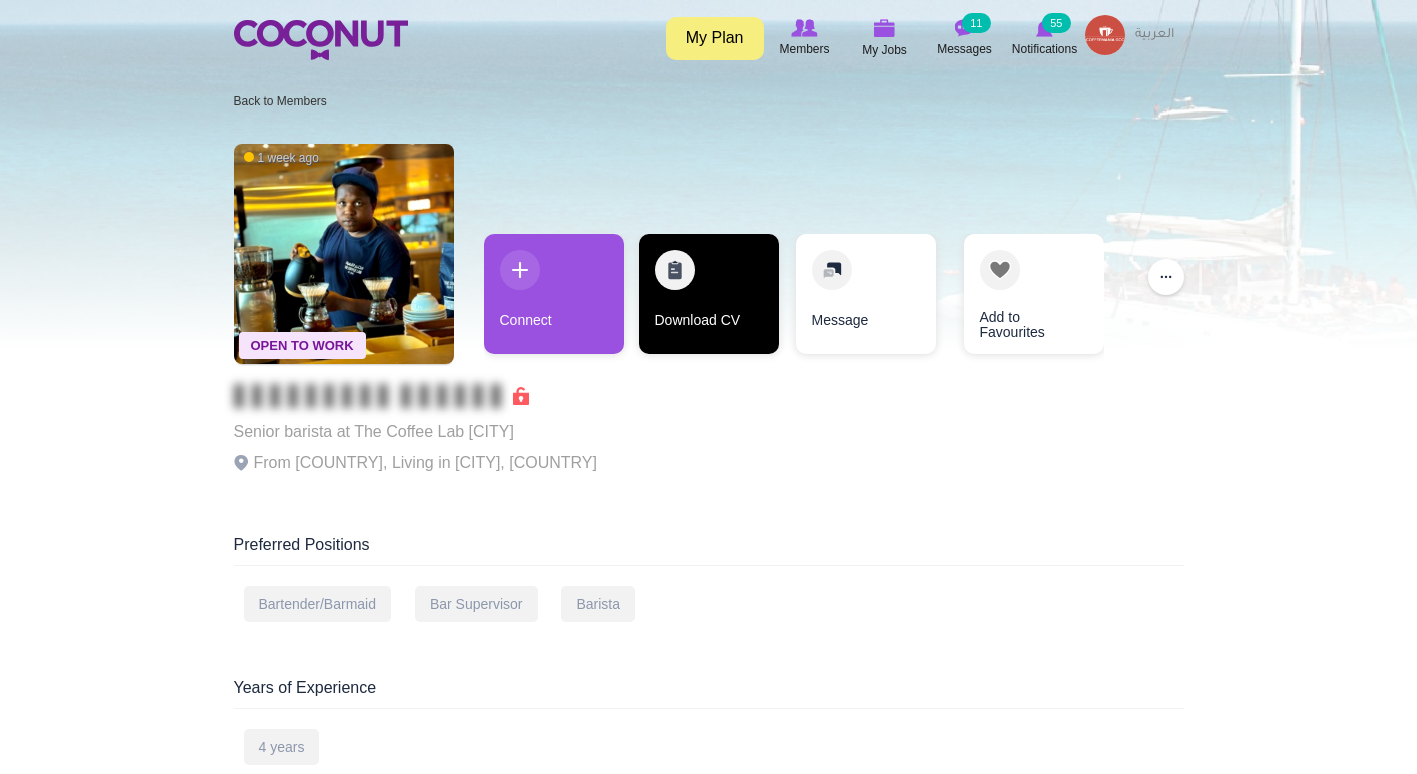scroll, scrollTop: 0, scrollLeft: 0, axis: both 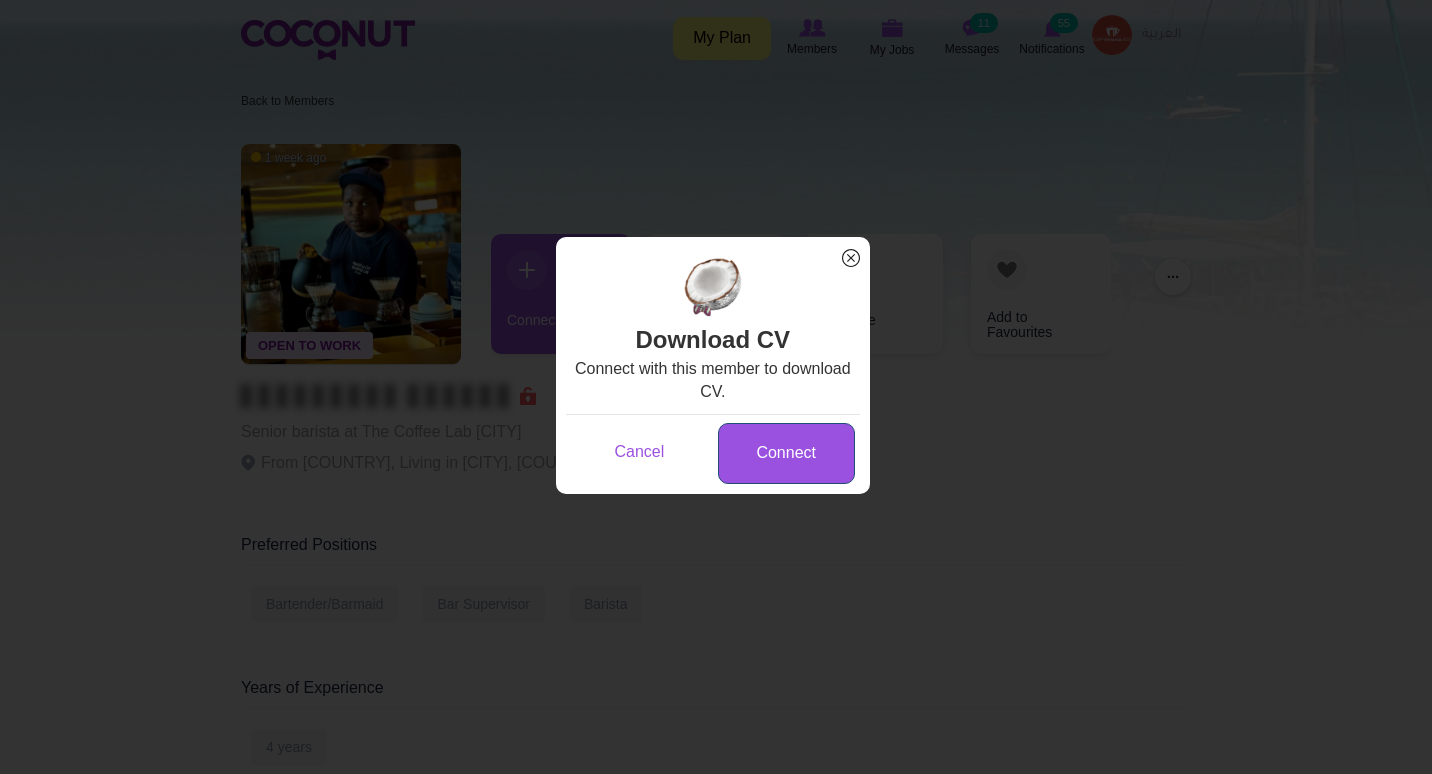 click on "Connect" at bounding box center (786, 453) 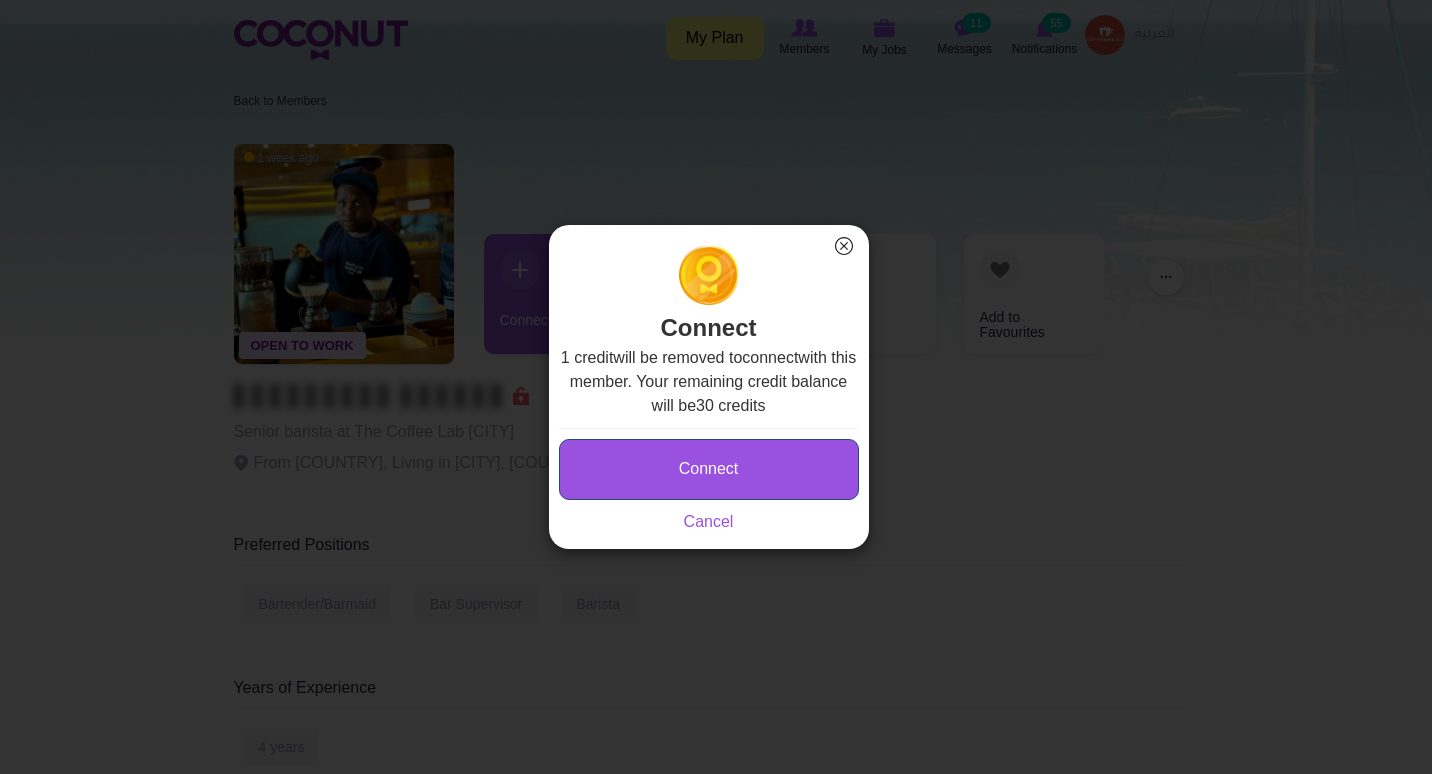 click on "Connect" at bounding box center (709, 469) 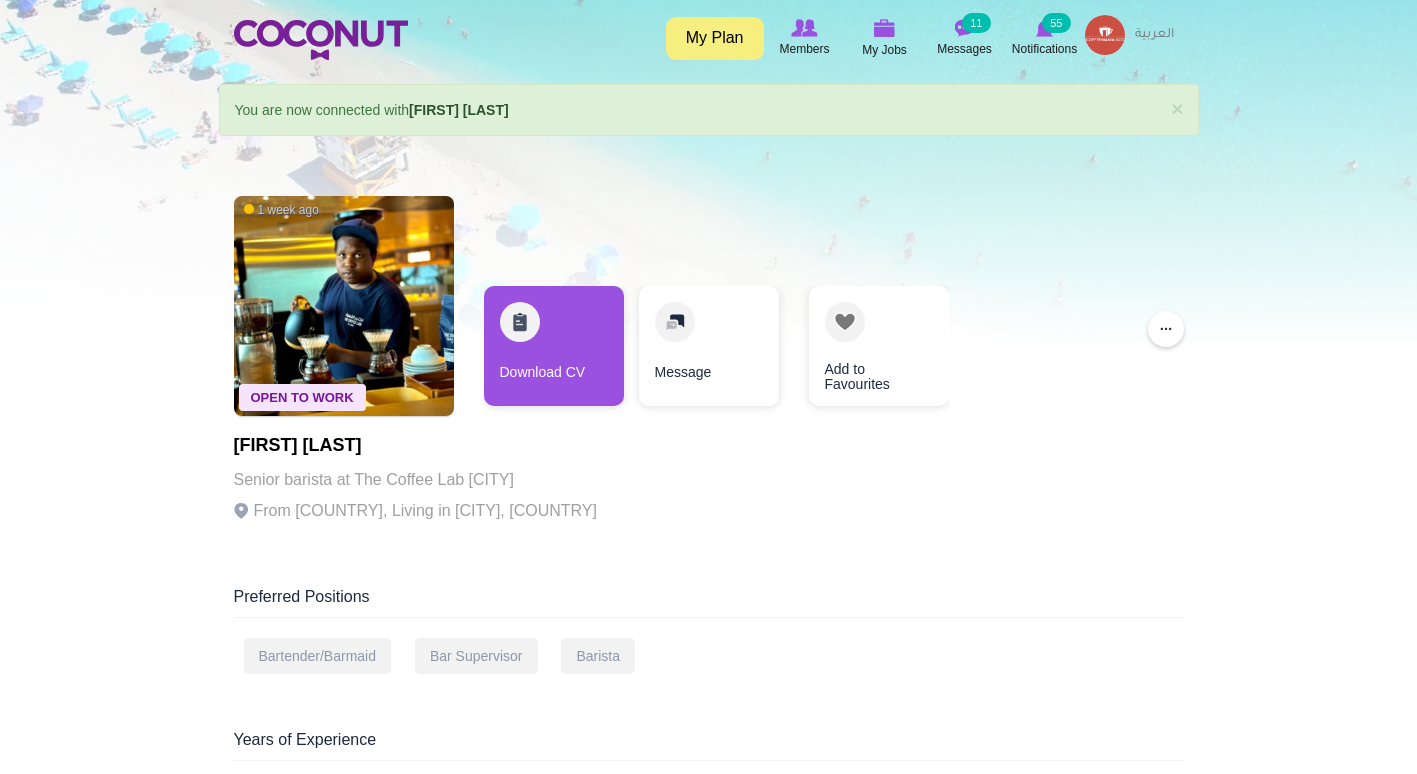 scroll, scrollTop: 0, scrollLeft: 0, axis: both 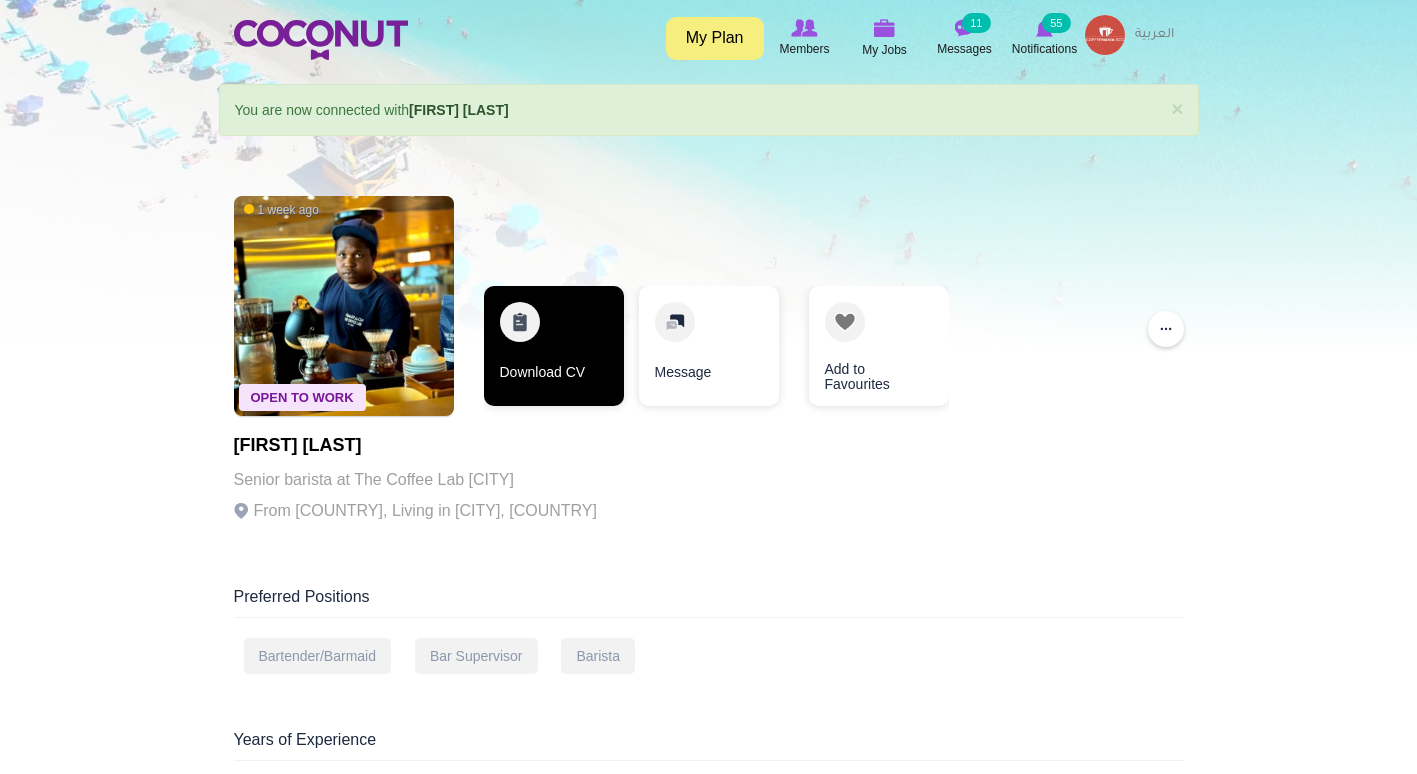 click on "Download CV" at bounding box center (554, 346) 